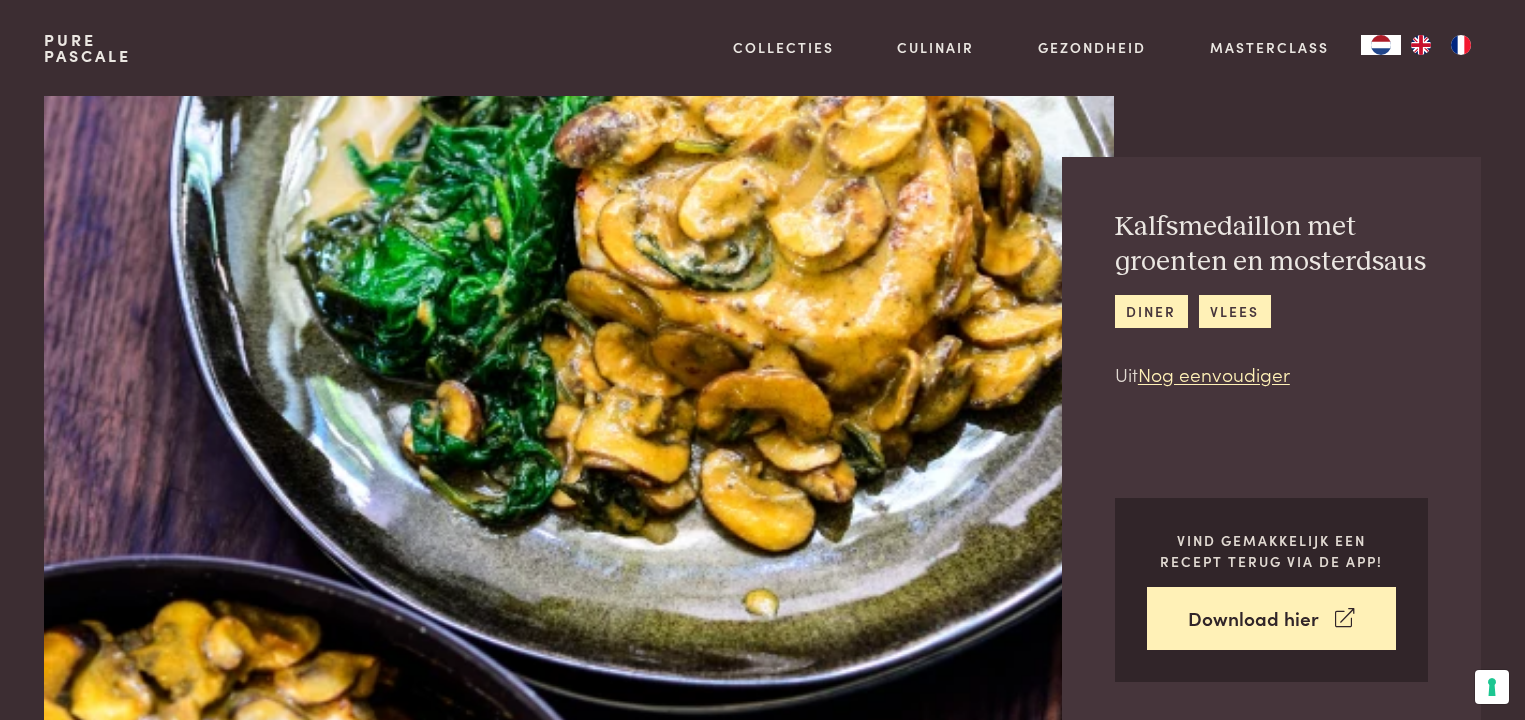 scroll, scrollTop: 0, scrollLeft: 0, axis: both 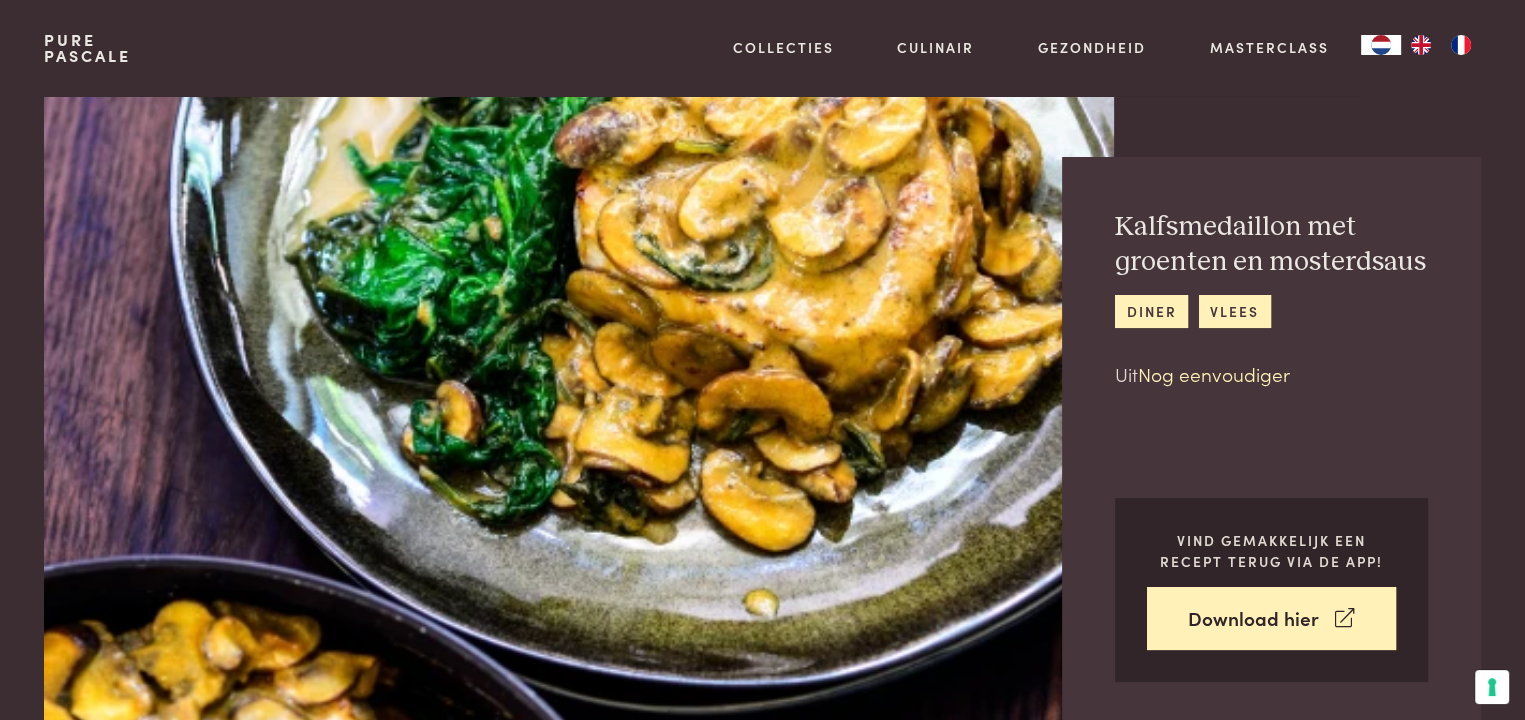 click on "Nog eenvoudiger" at bounding box center [1214, 373] 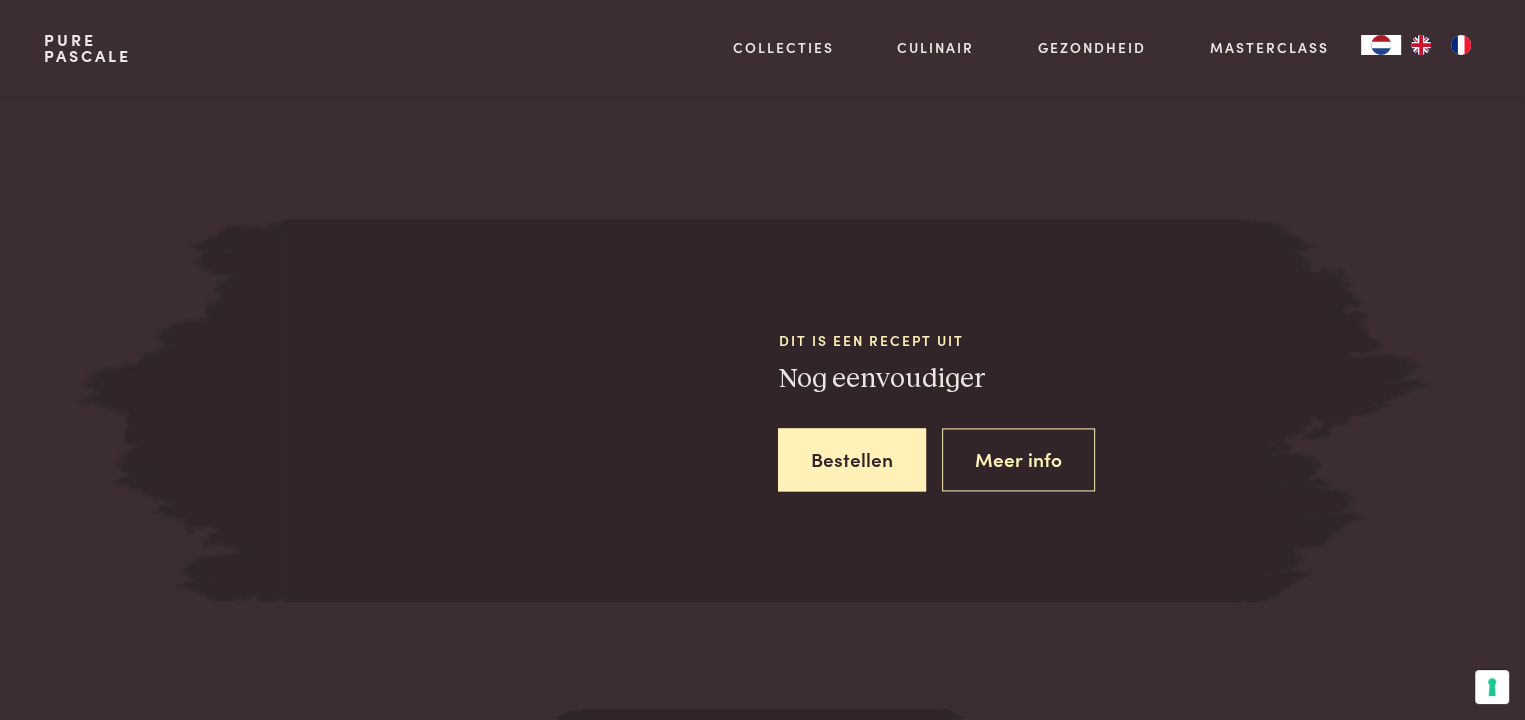 scroll, scrollTop: 2806, scrollLeft: 0, axis: vertical 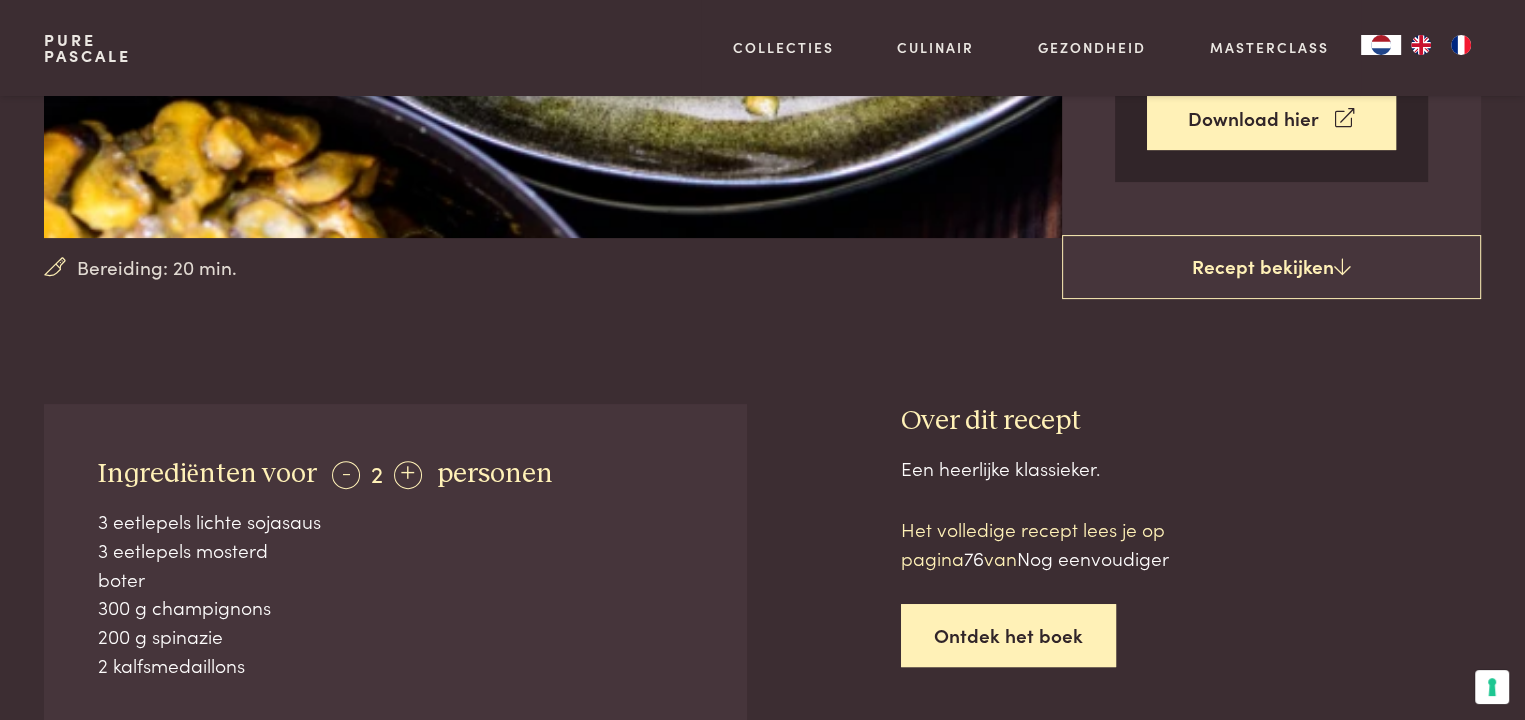 click on "Ontdek het boek" at bounding box center [1008, 635] 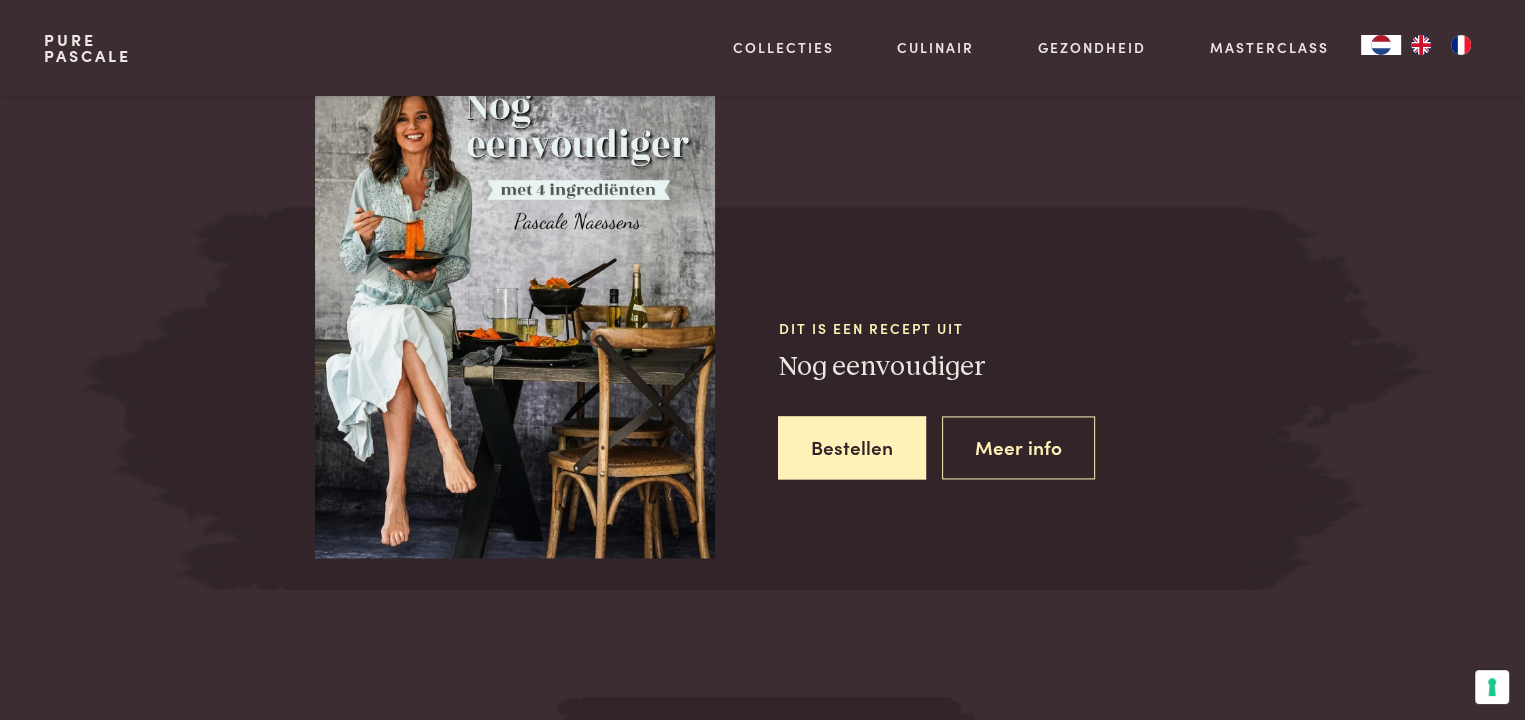 scroll, scrollTop: 2806, scrollLeft: 0, axis: vertical 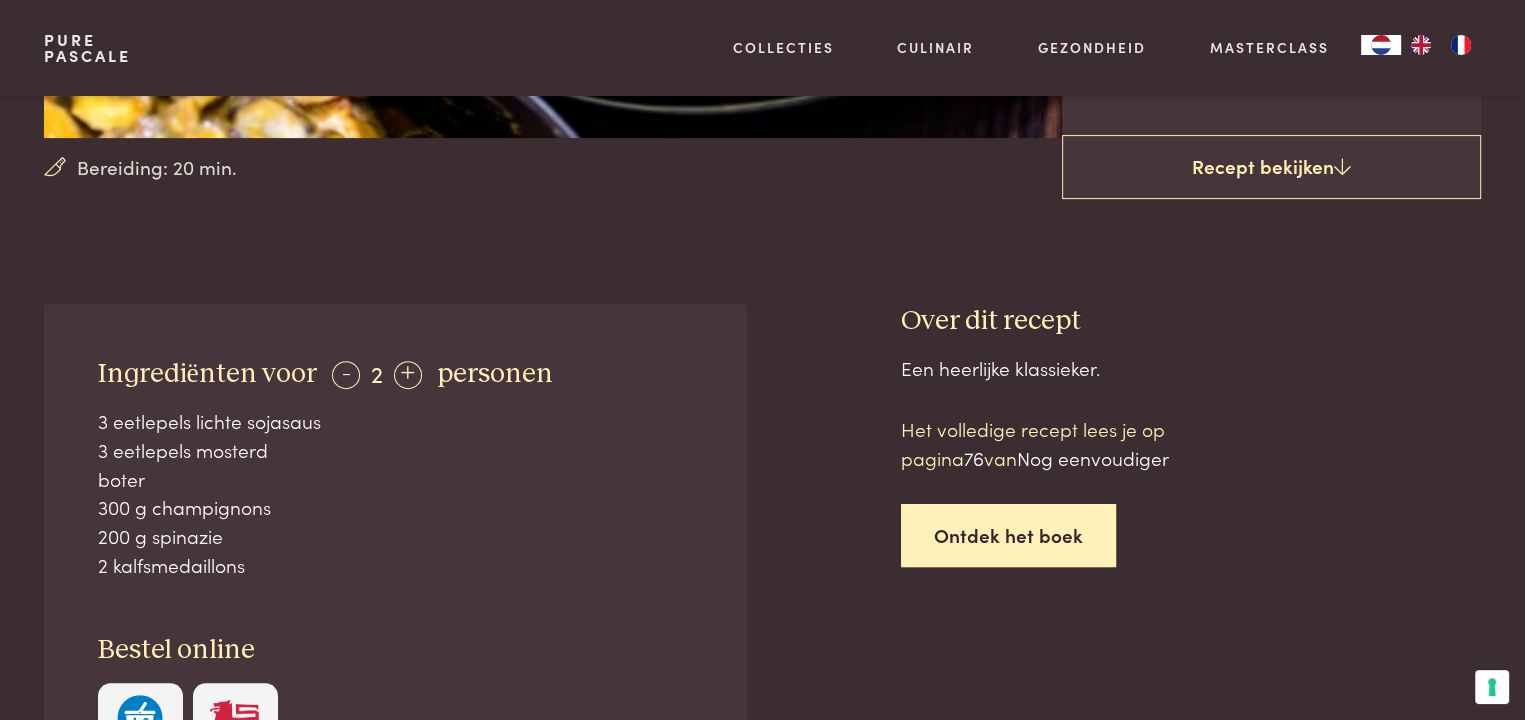 click on "Ontdek het boek" at bounding box center [1008, 535] 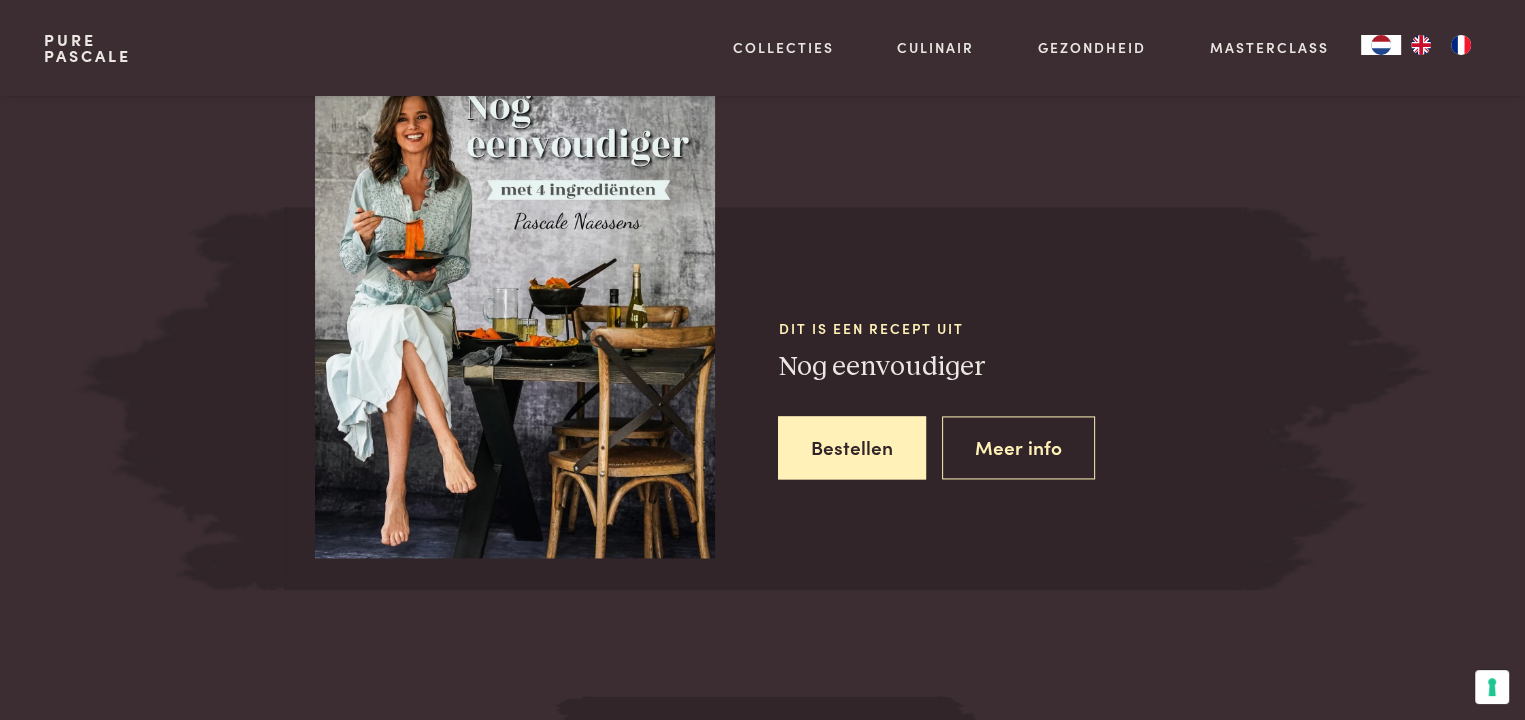 scroll, scrollTop: 2806, scrollLeft: 0, axis: vertical 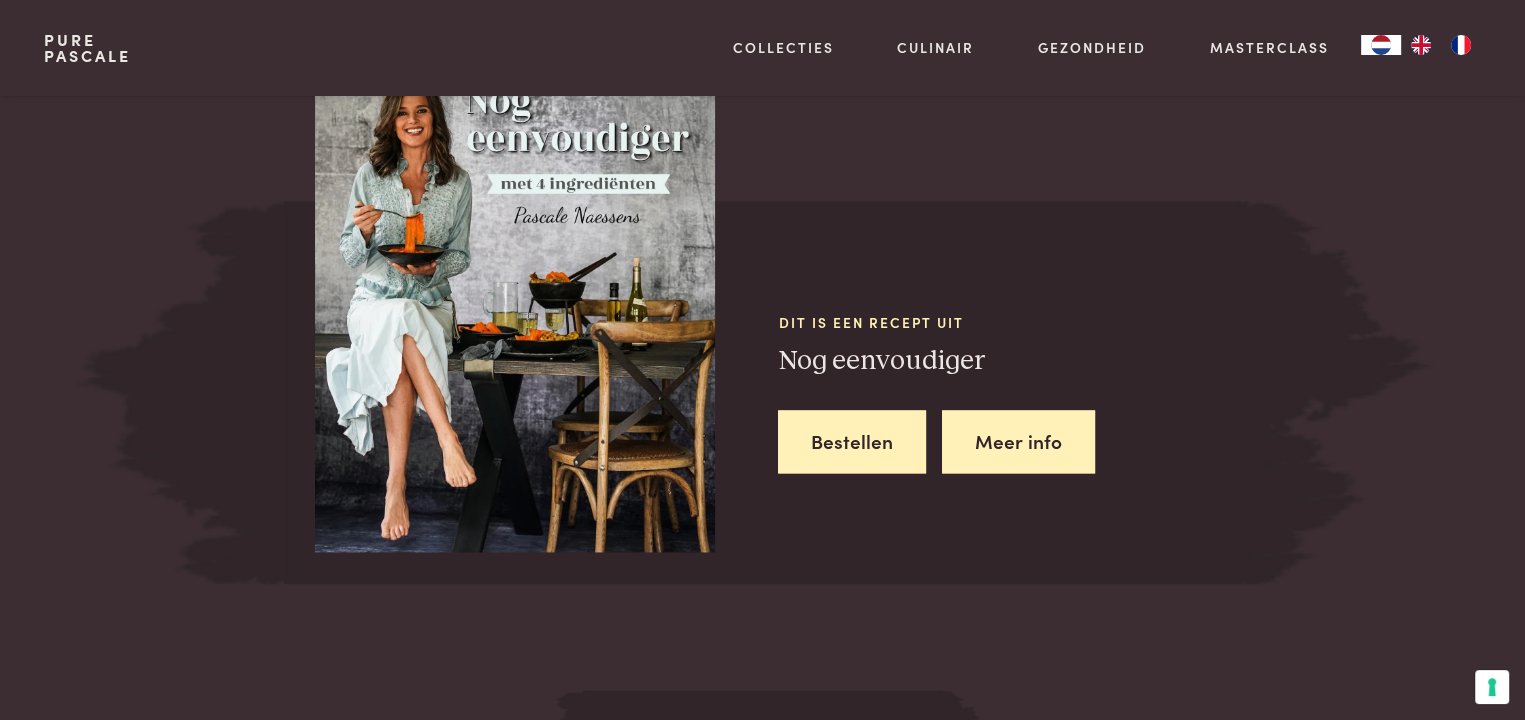 click on "Meer info" at bounding box center (1018, 441) 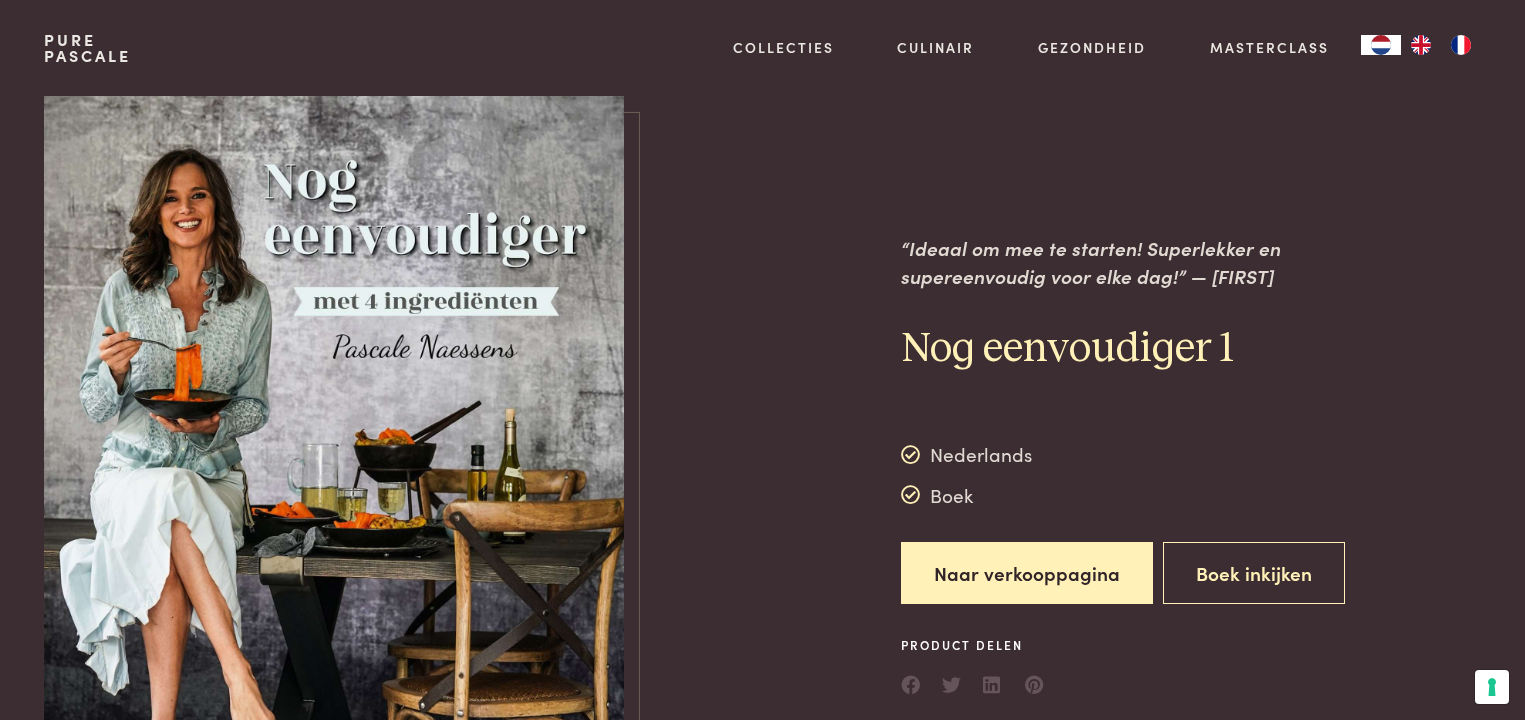scroll, scrollTop: 0, scrollLeft: 0, axis: both 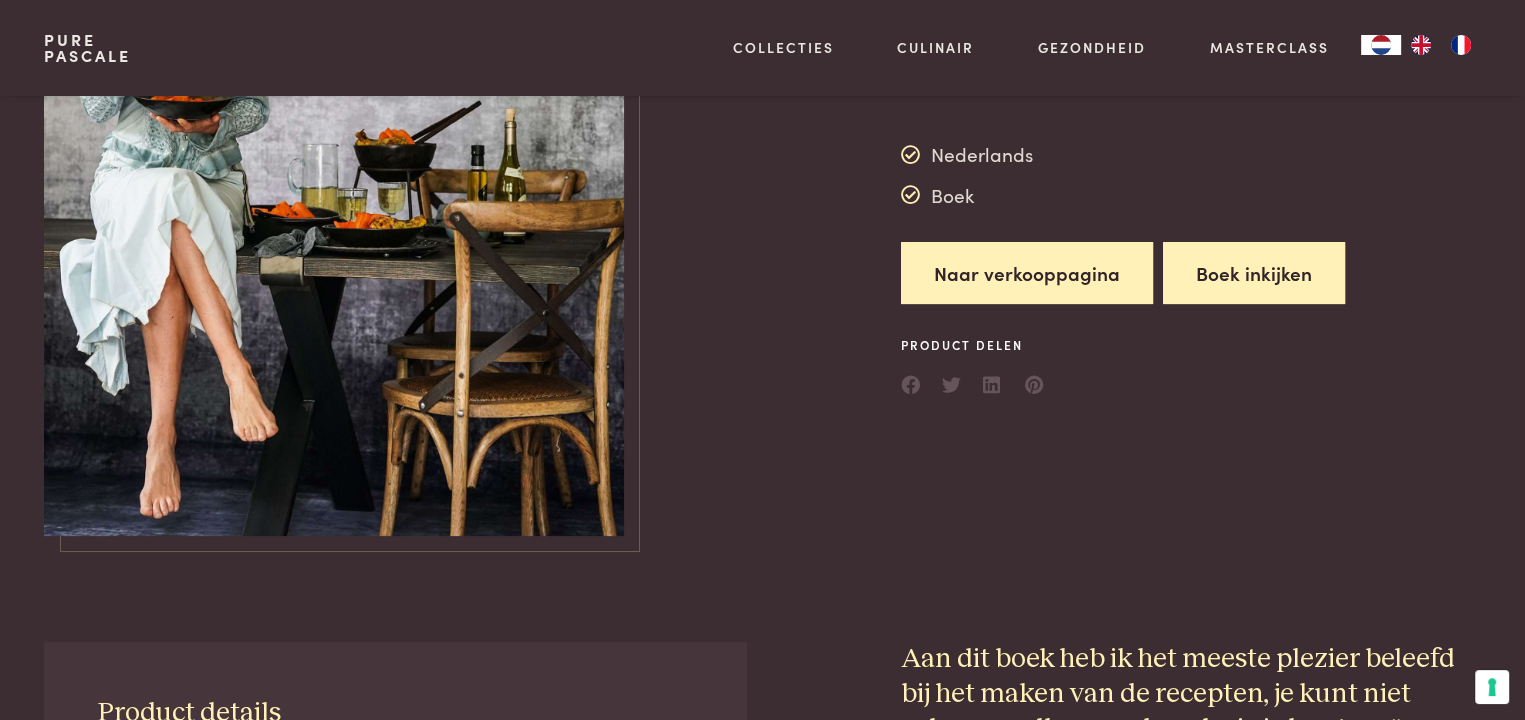 click on "Boek inkijken" at bounding box center [1254, 273] 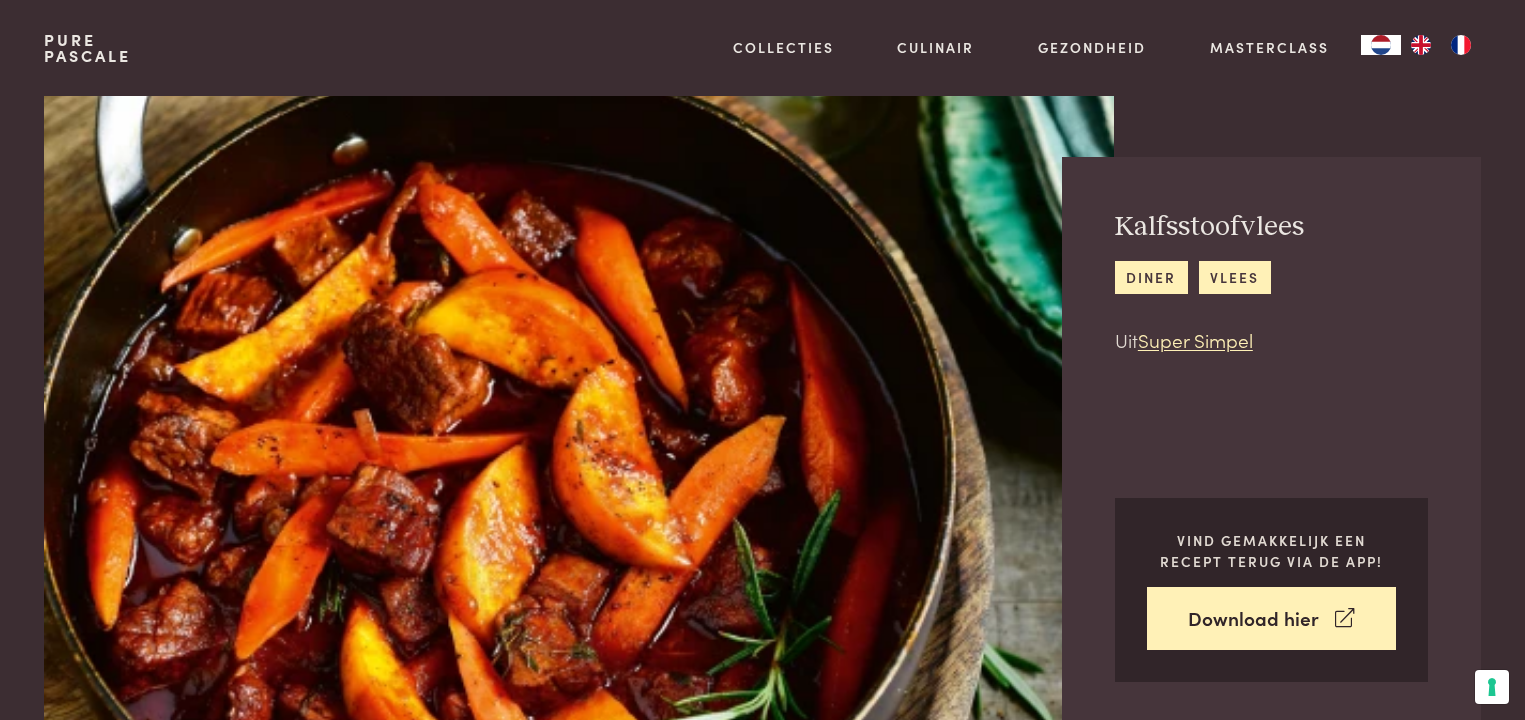 scroll, scrollTop: 0, scrollLeft: 0, axis: both 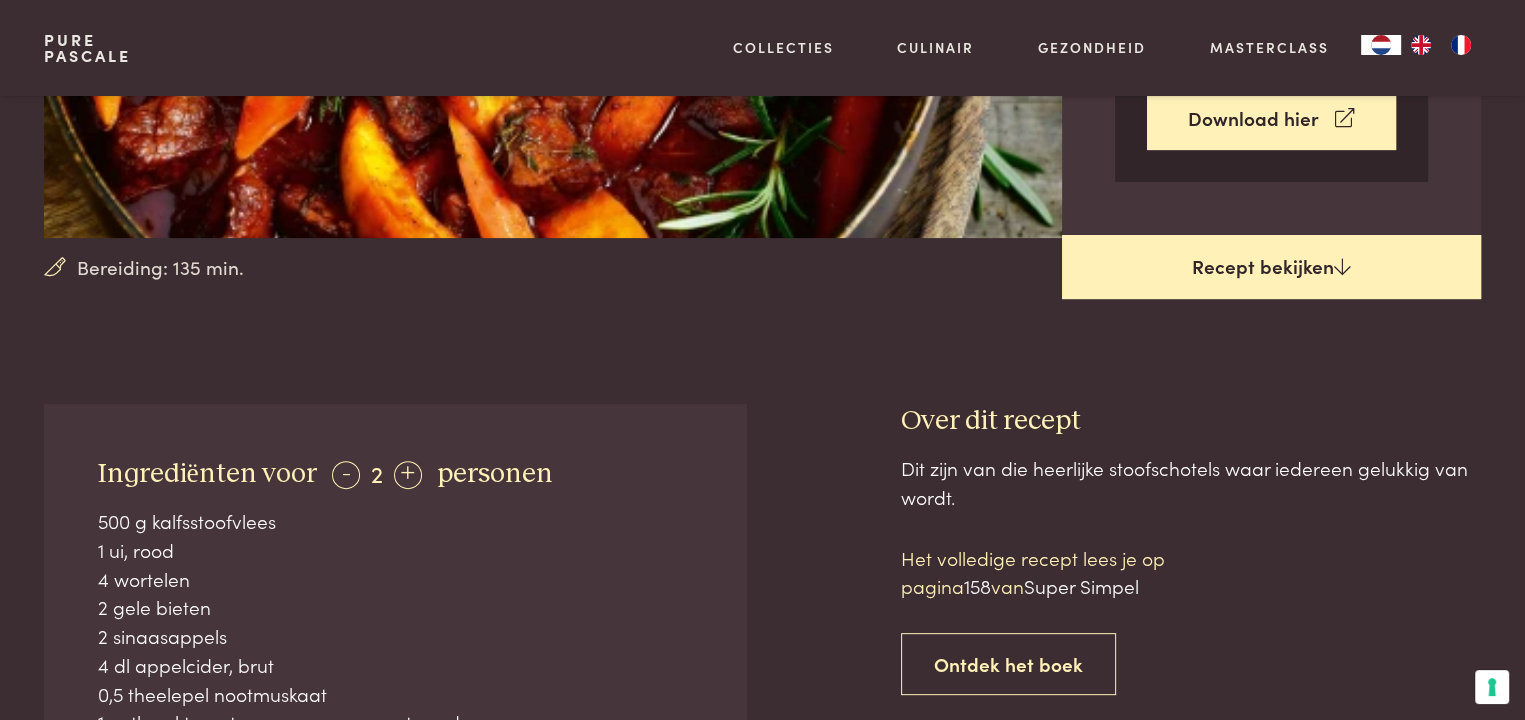 click on "Recept bekijken" at bounding box center (1271, 267) 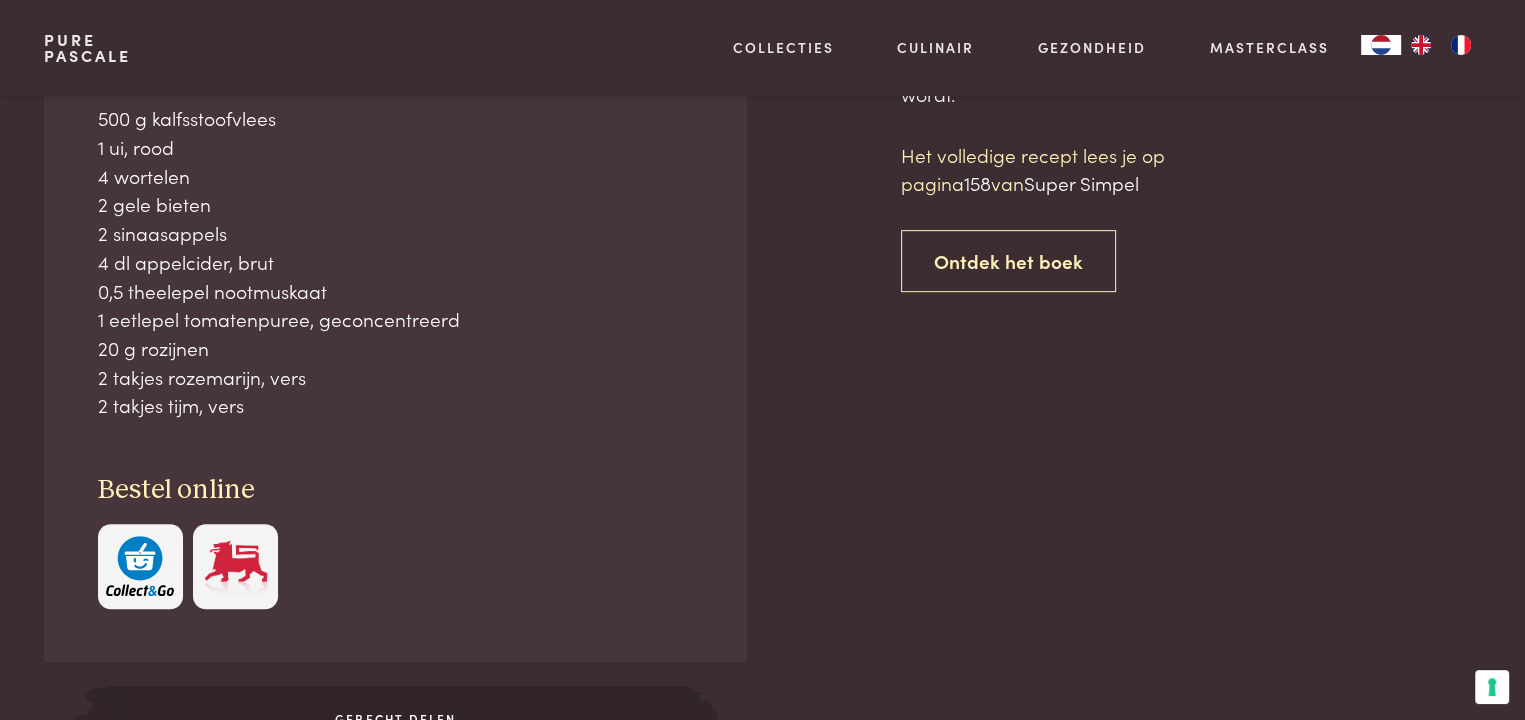 scroll, scrollTop: 904, scrollLeft: 0, axis: vertical 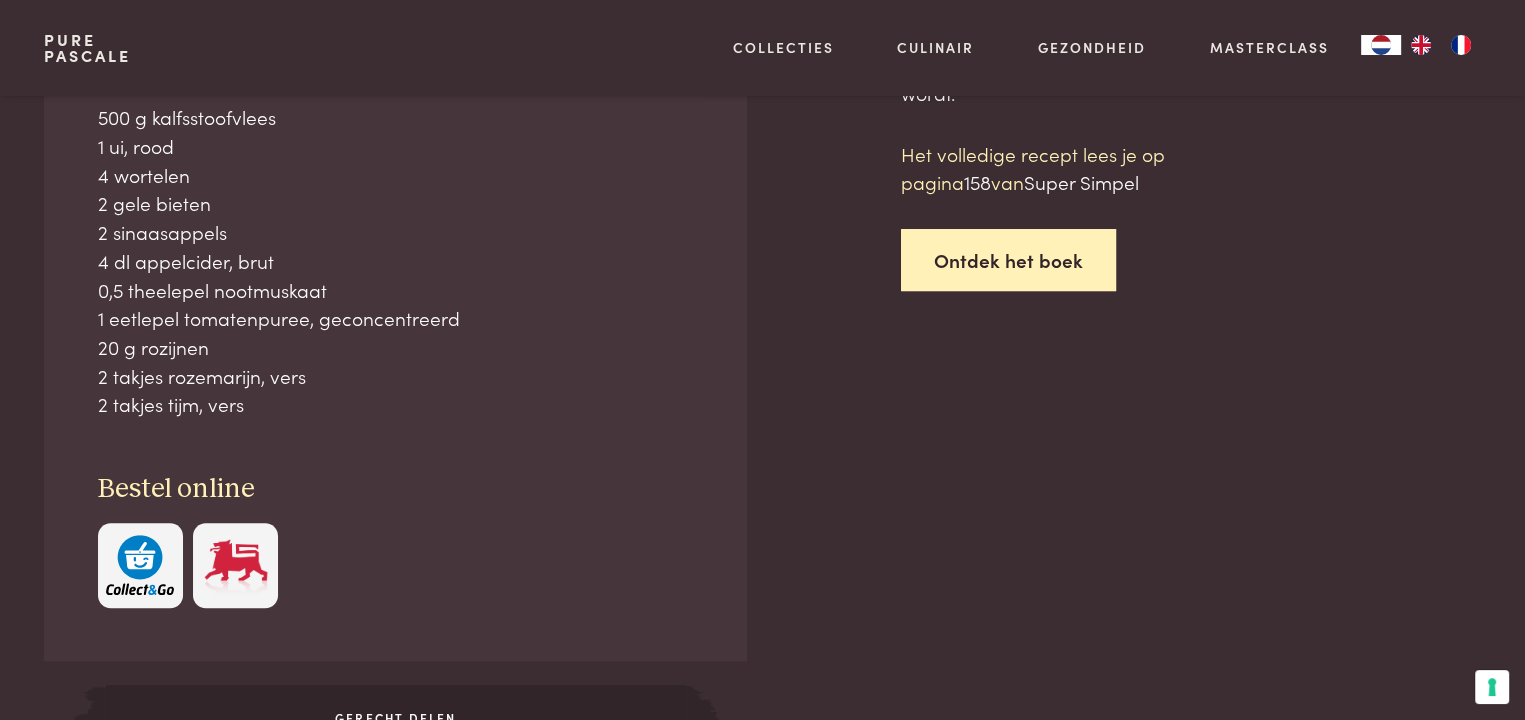 click on "Ontdek het boek" at bounding box center [1008, 260] 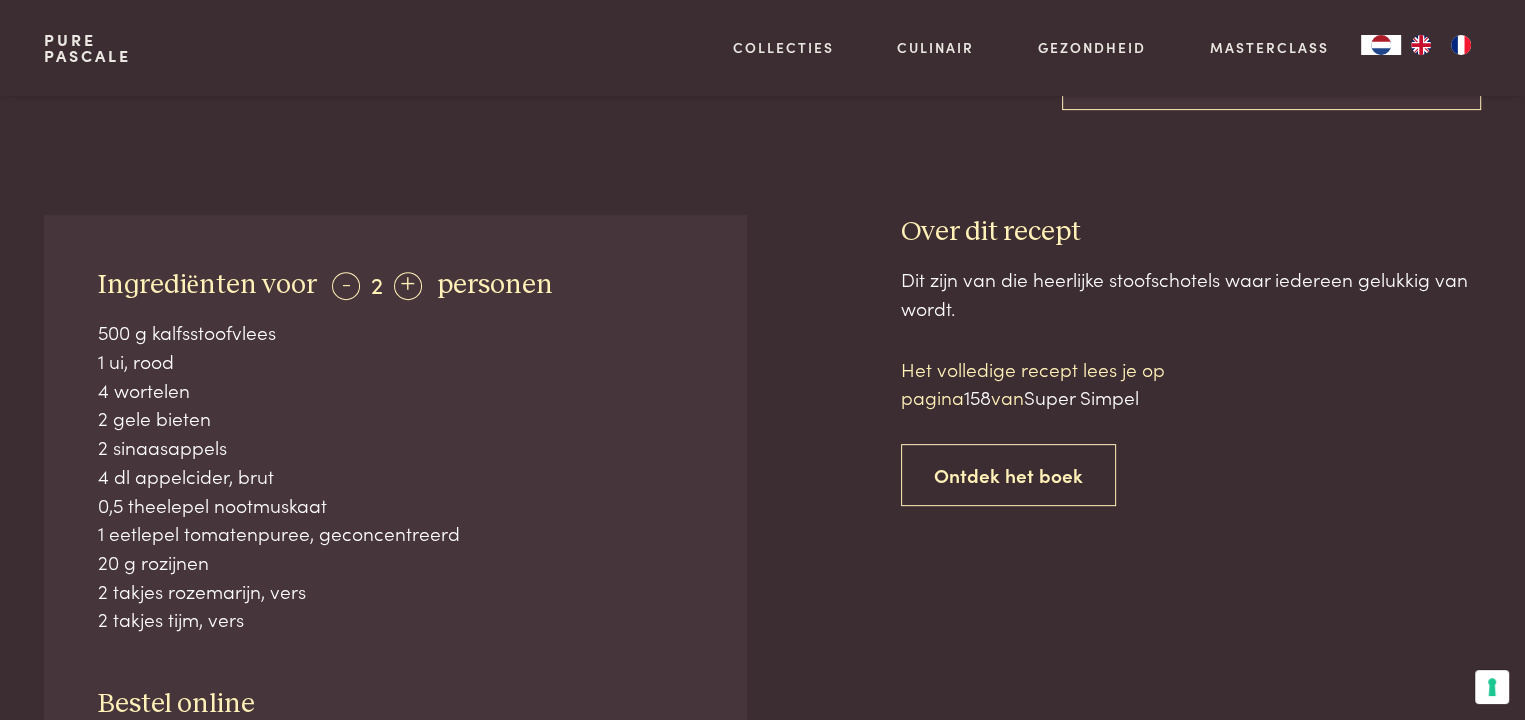 scroll, scrollTop: 712, scrollLeft: 0, axis: vertical 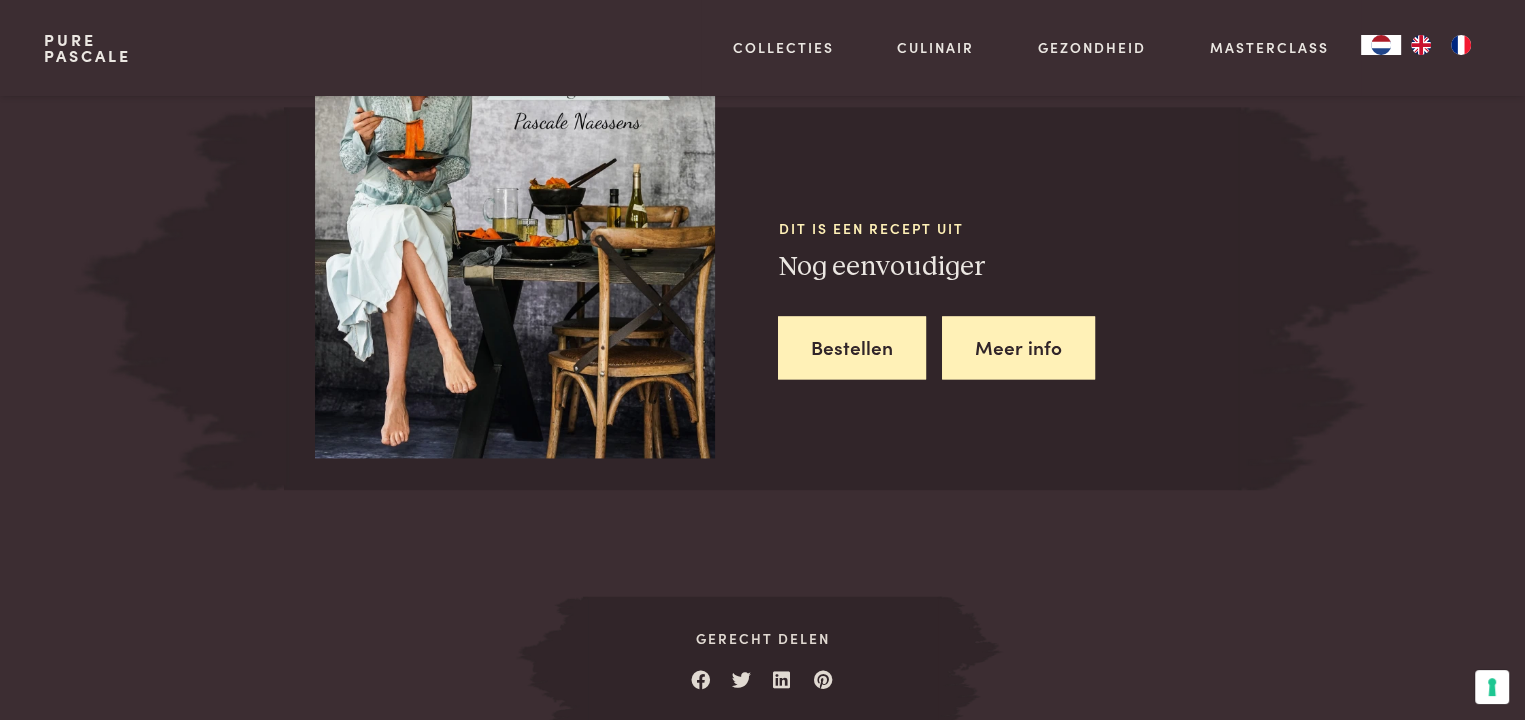 click on "Meer info" at bounding box center (1018, 347) 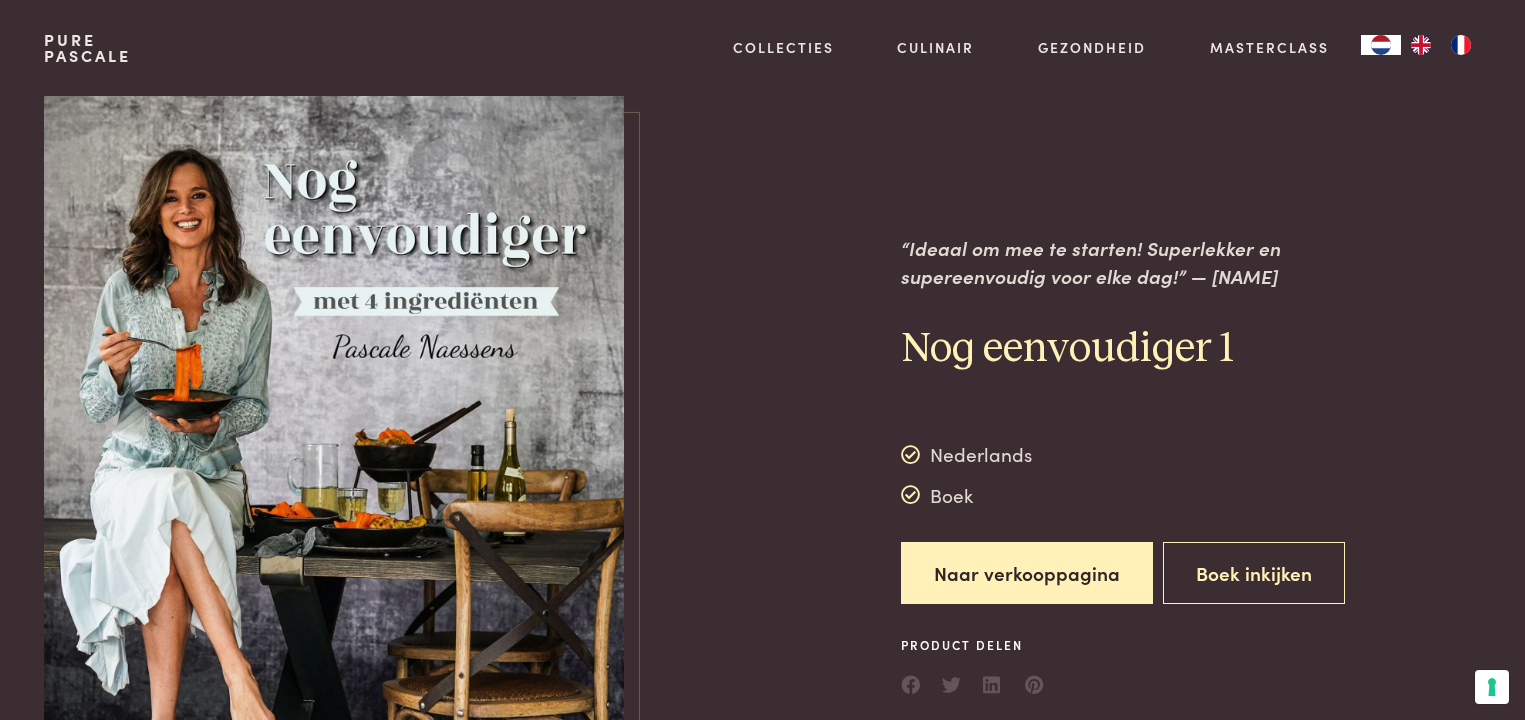 scroll, scrollTop: 0, scrollLeft: 0, axis: both 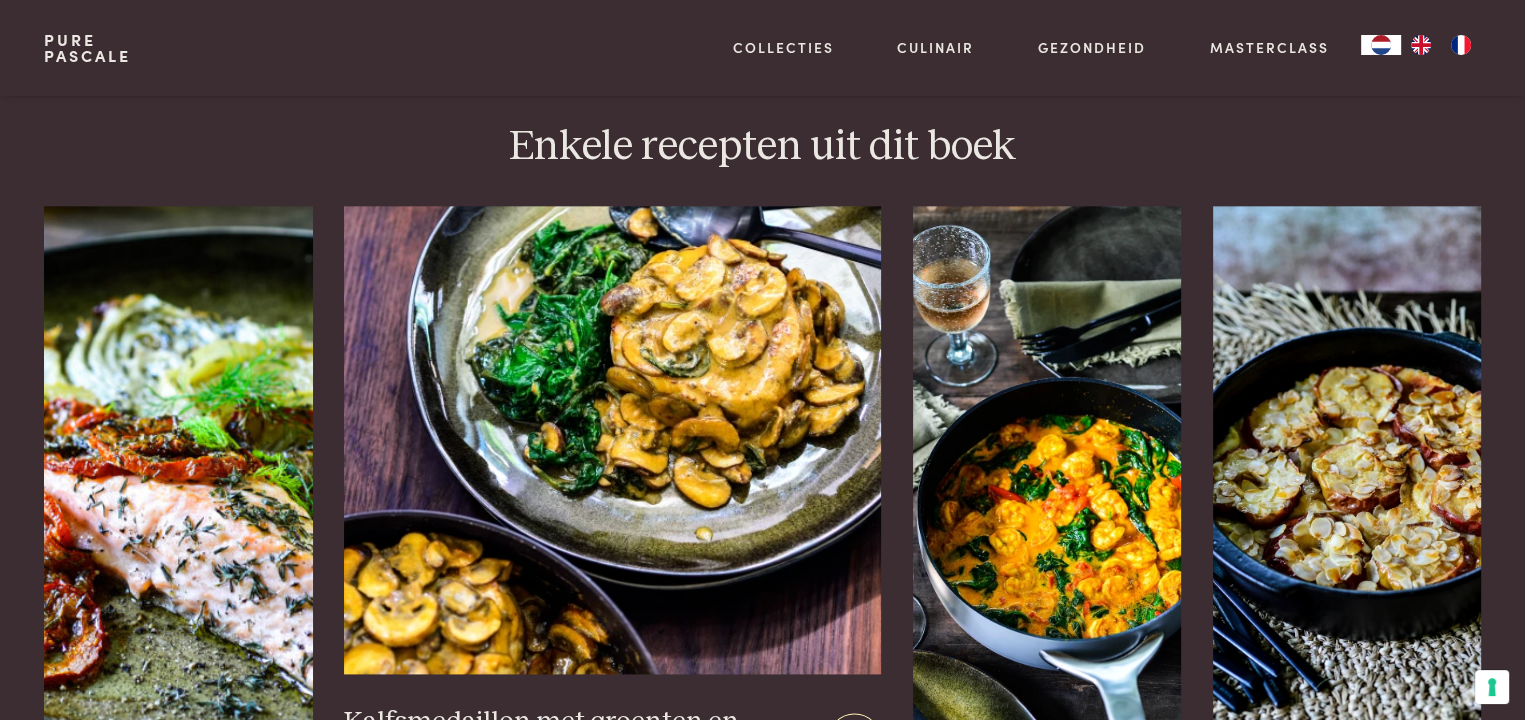 click at bounding box center [612, 439] 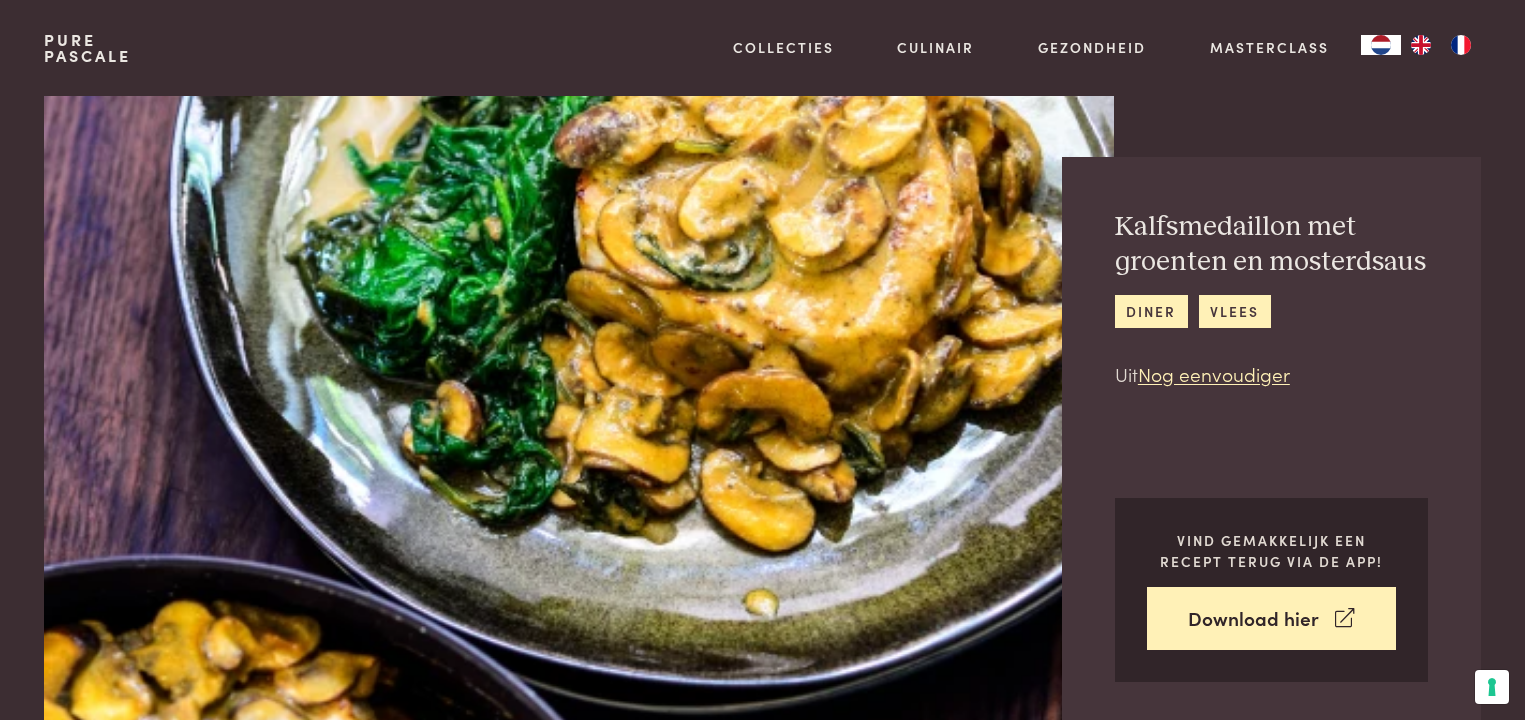 scroll, scrollTop: 0, scrollLeft: 0, axis: both 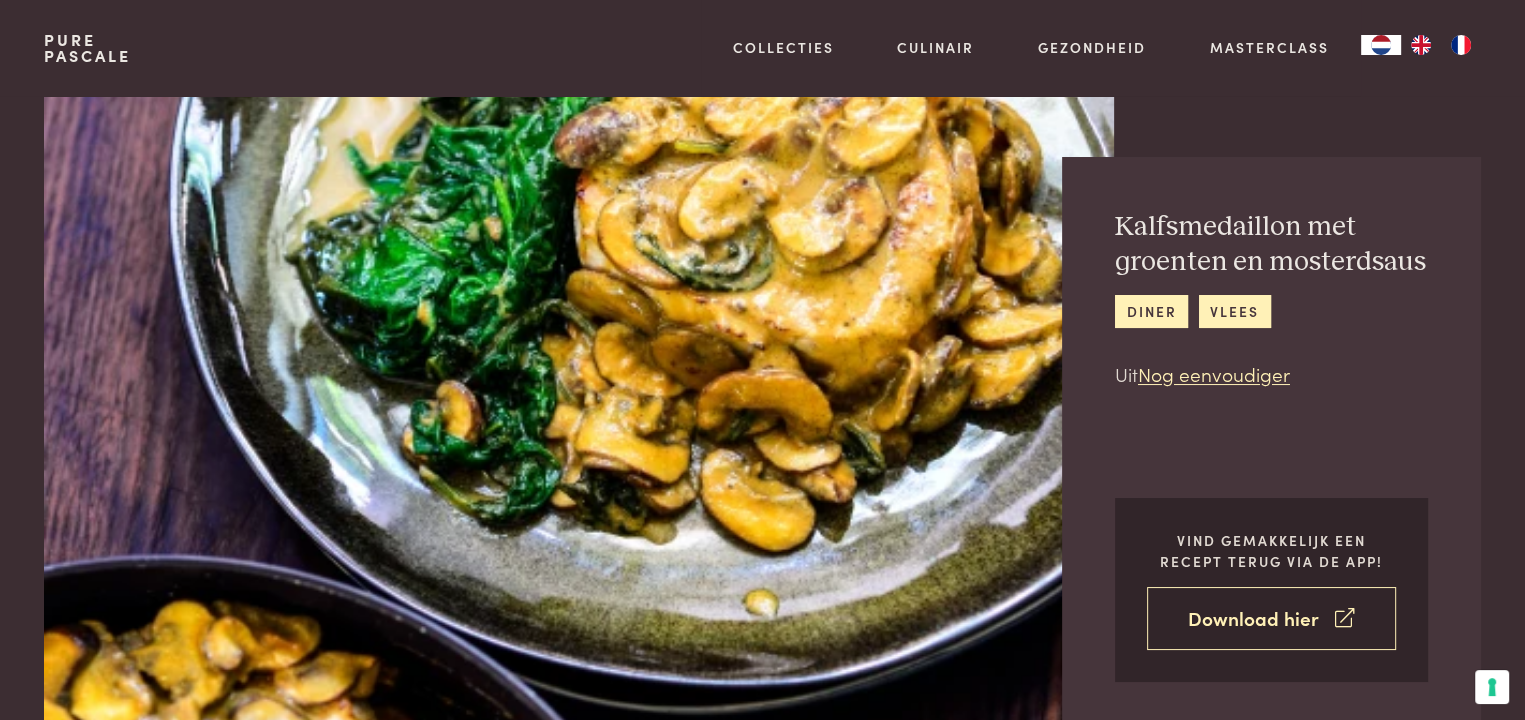 click on "Download hier" at bounding box center (1271, 618) 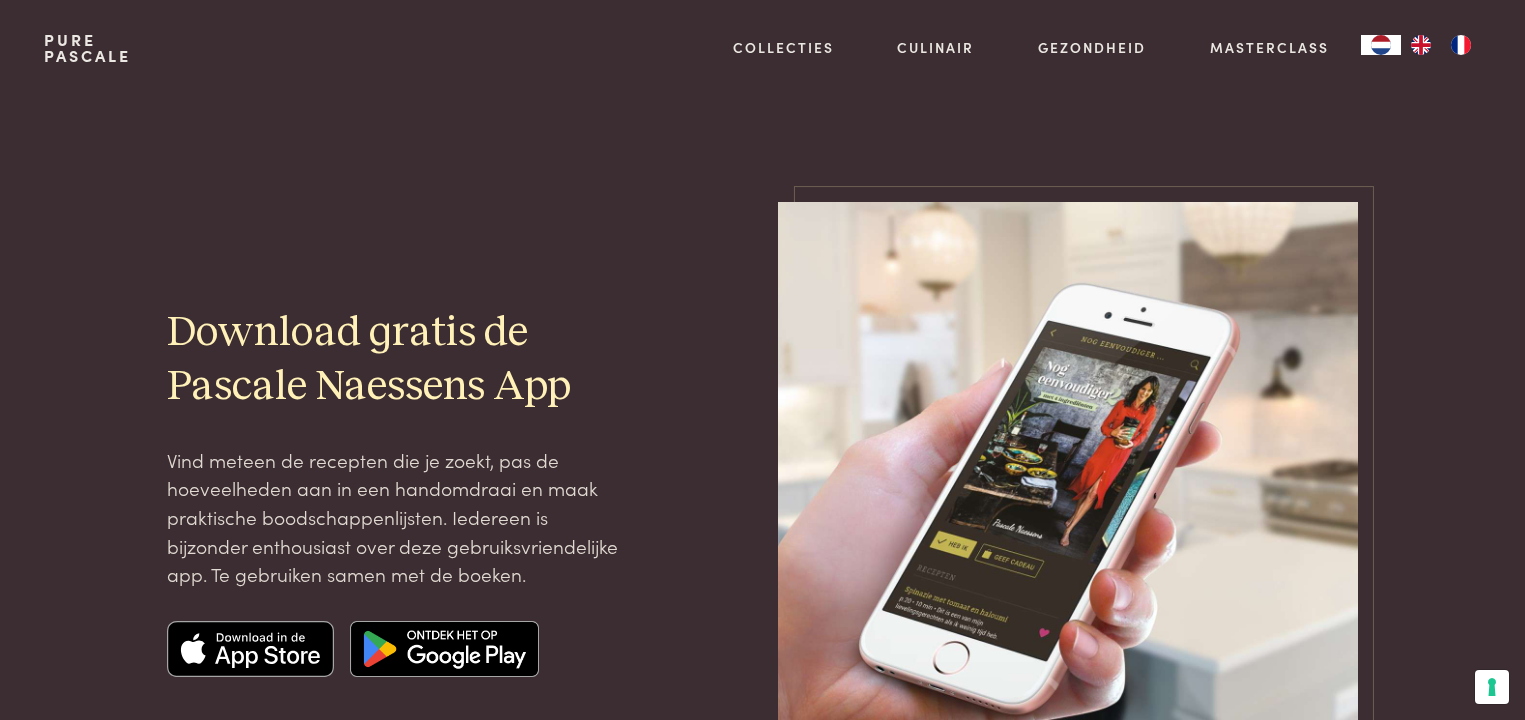 scroll, scrollTop: 0, scrollLeft: 0, axis: both 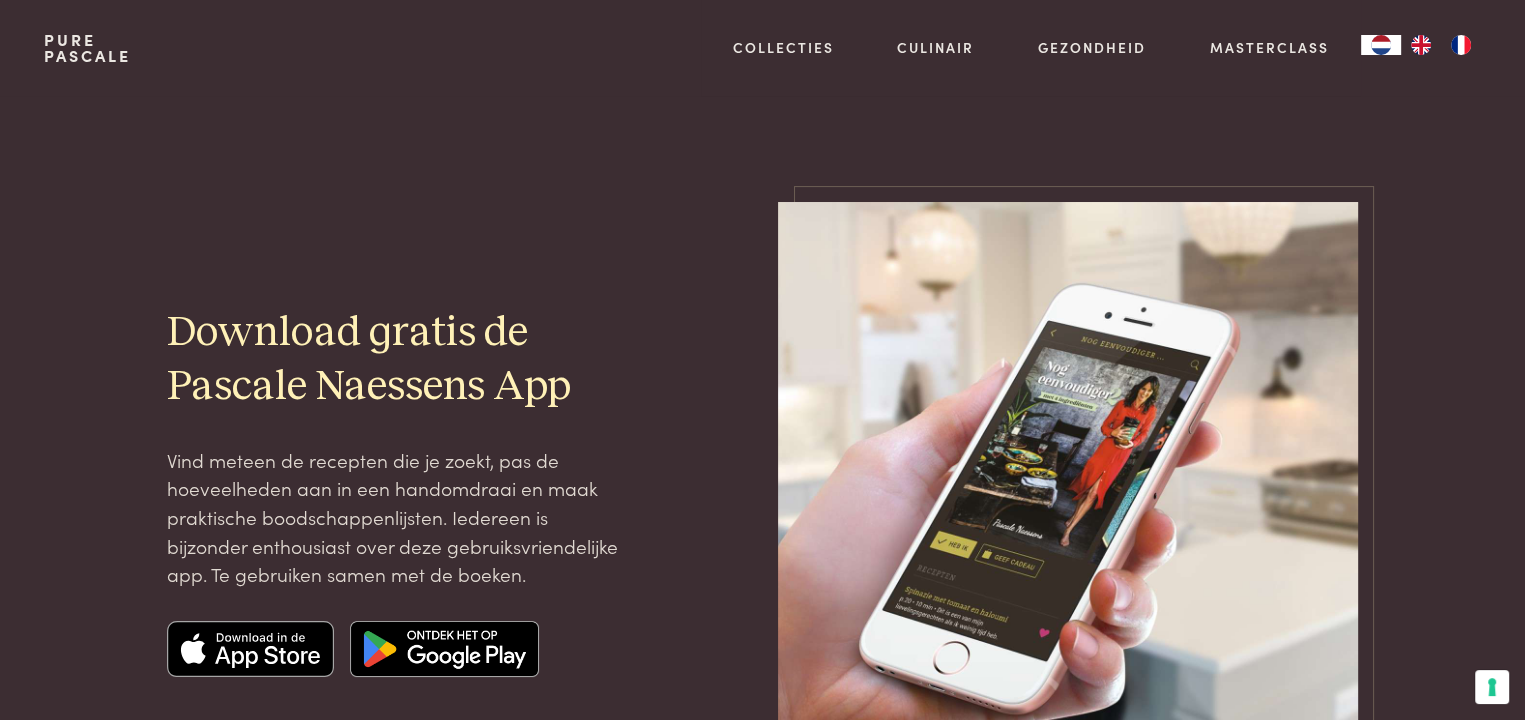click at bounding box center (444, 649) 